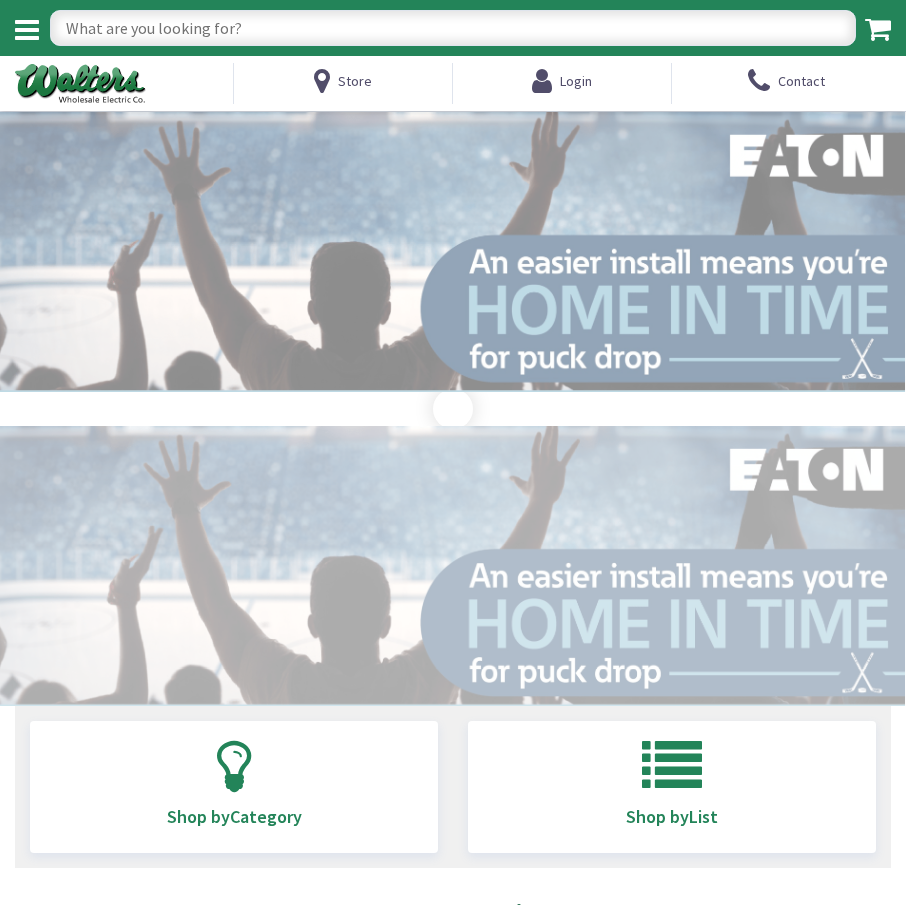 scroll, scrollTop: 0, scrollLeft: 0, axis: both 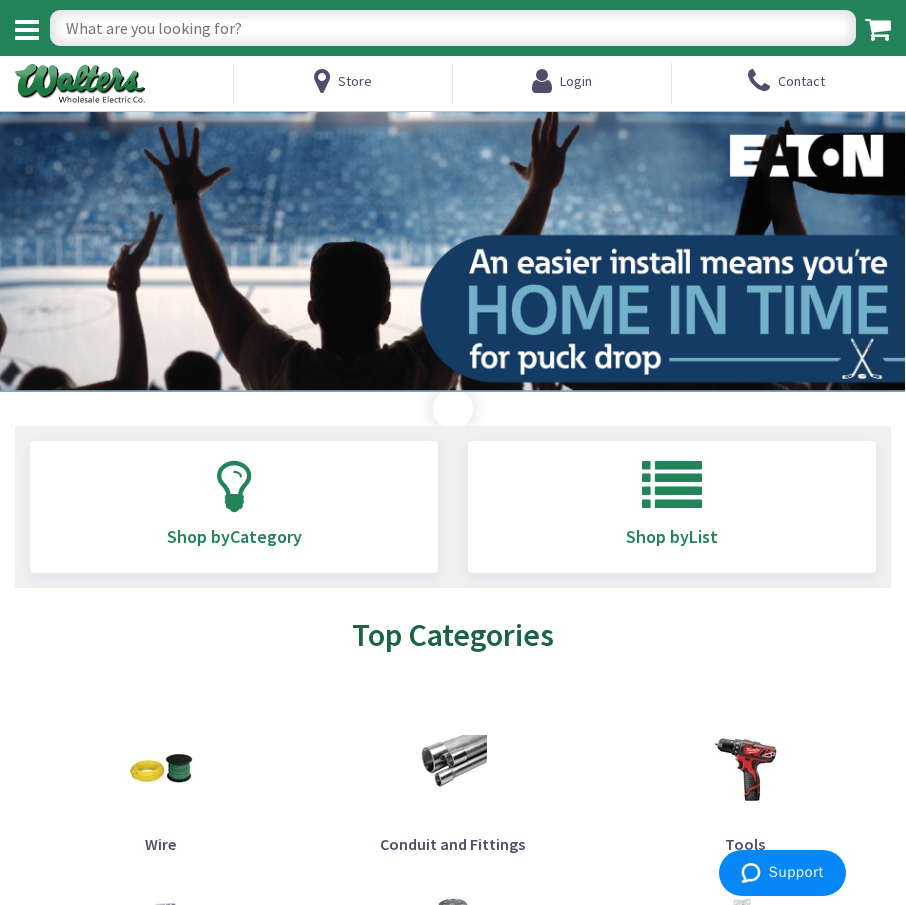 click at bounding box center (453, 28) 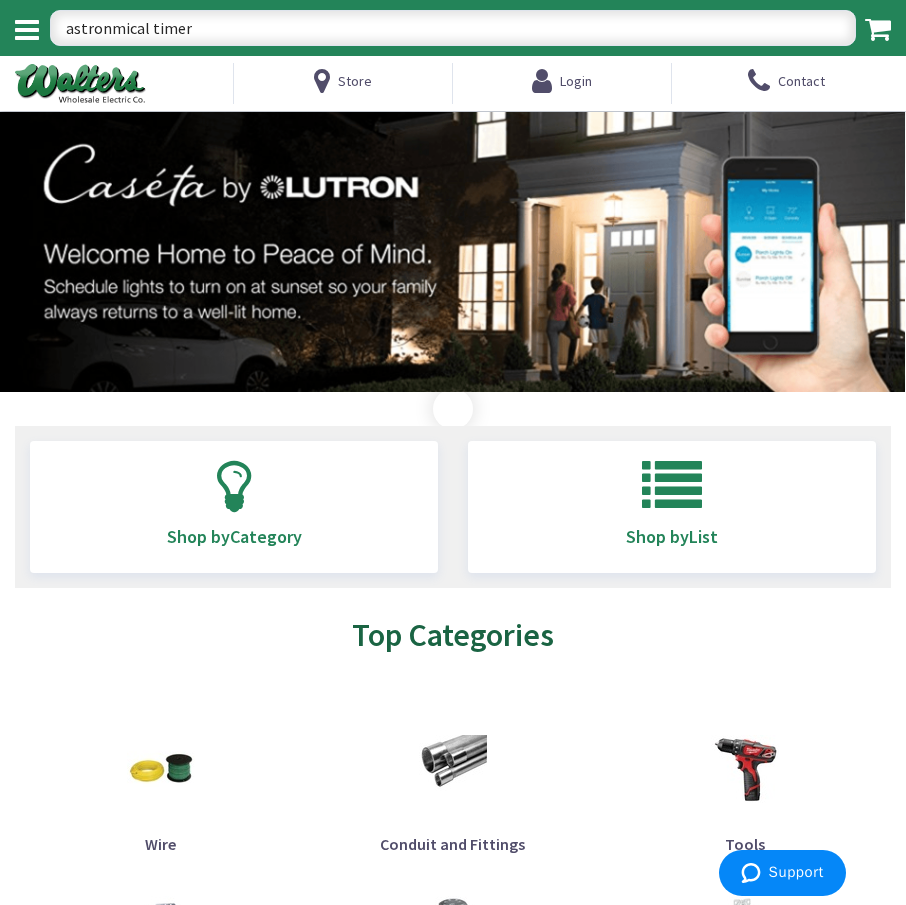 type on "astronmical timer" 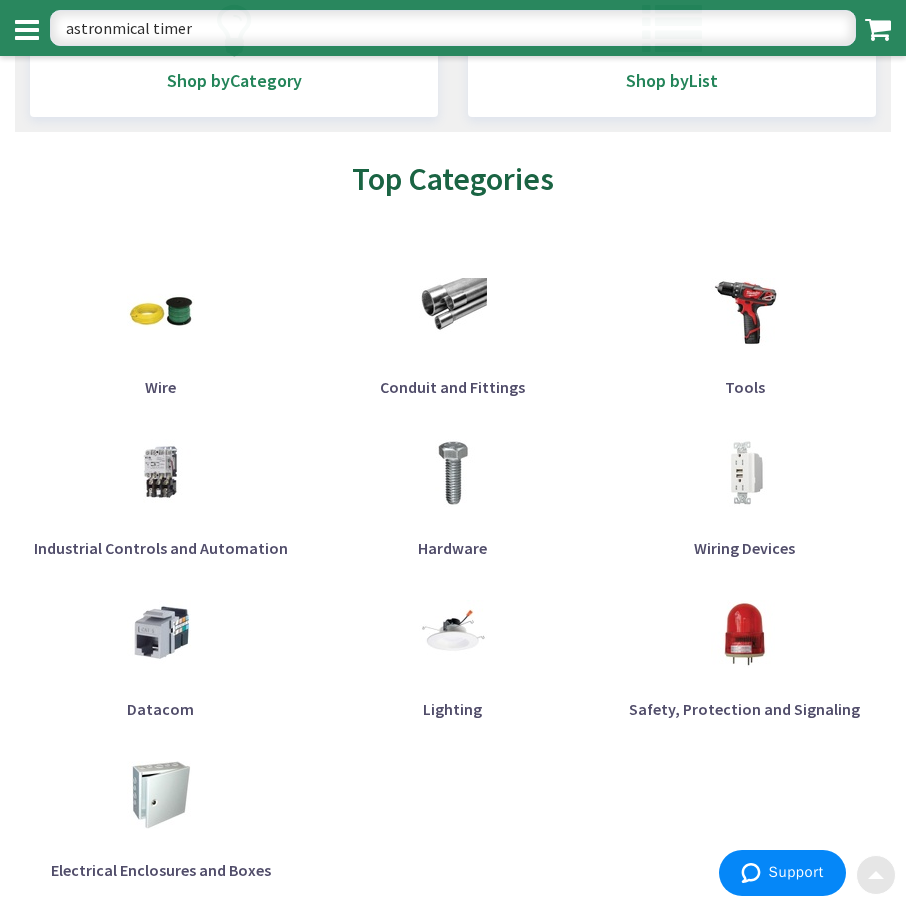 scroll, scrollTop: 0, scrollLeft: 0, axis: both 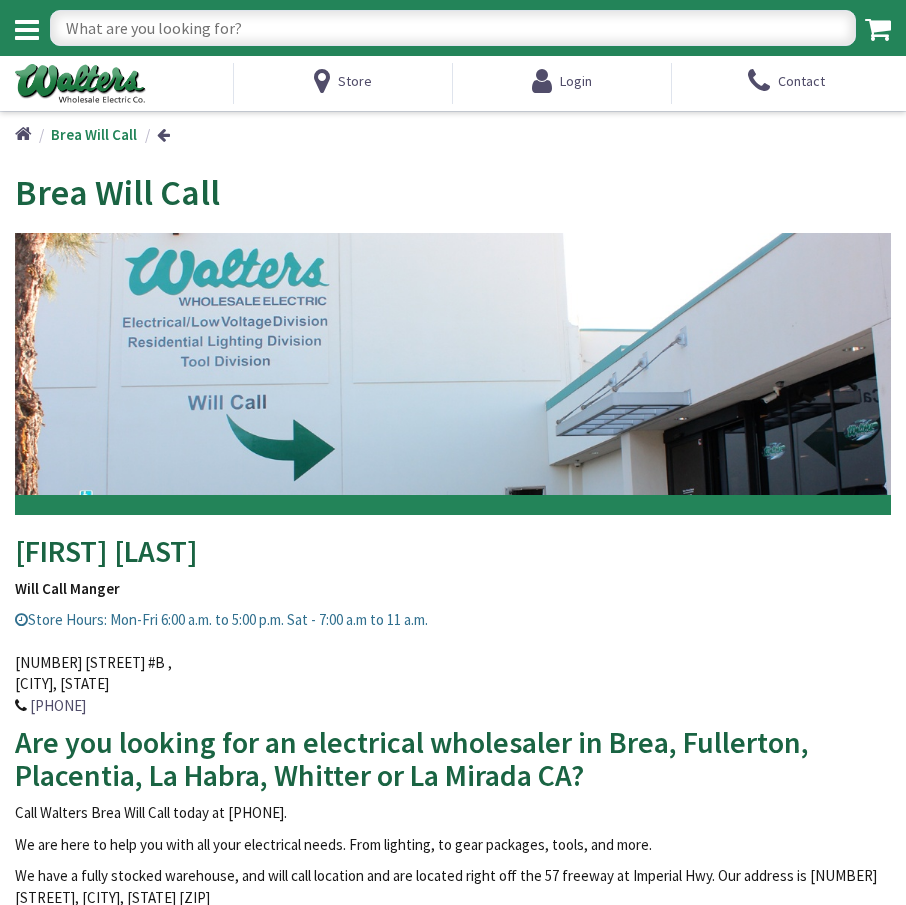 click at bounding box center (453, 28) 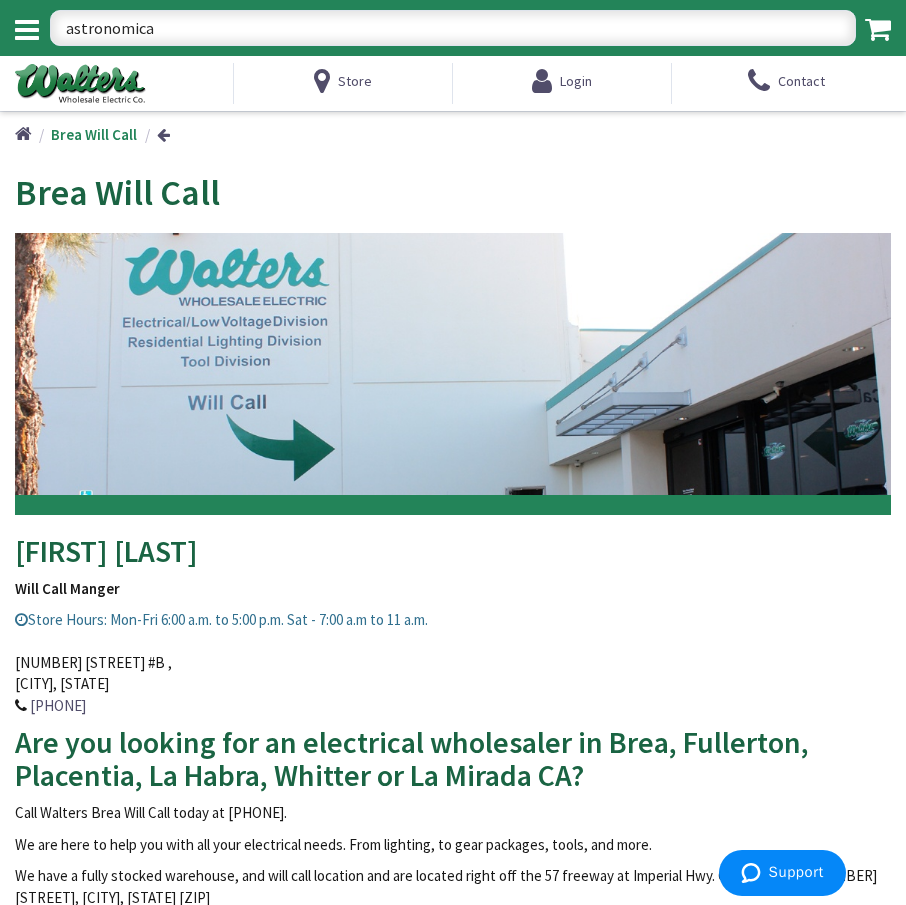 type on "astronomical" 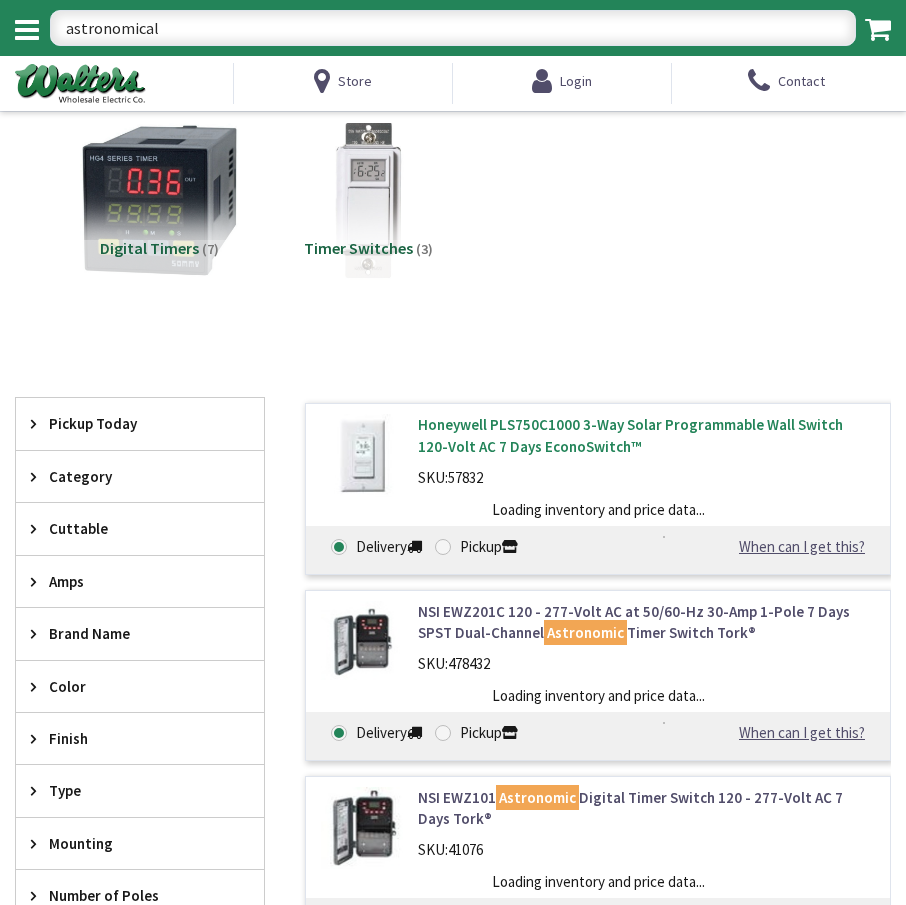 scroll, scrollTop: 0, scrollLeft: 0, axis: both 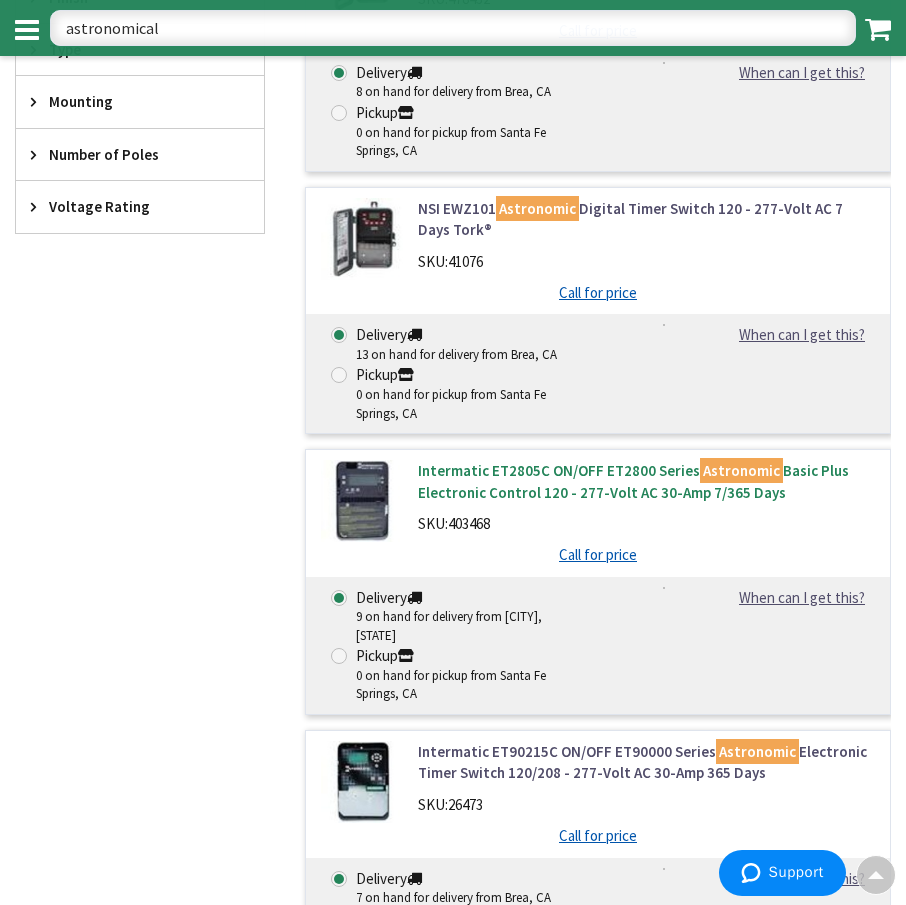 click on "Intermatic ET2805C ON/OFF ET2800 Series  Astronomic  Basic Plus Electronic Control 120 - 277-Volt AC 30-Amp 7/365 Days" at bounding box center (646, 481) 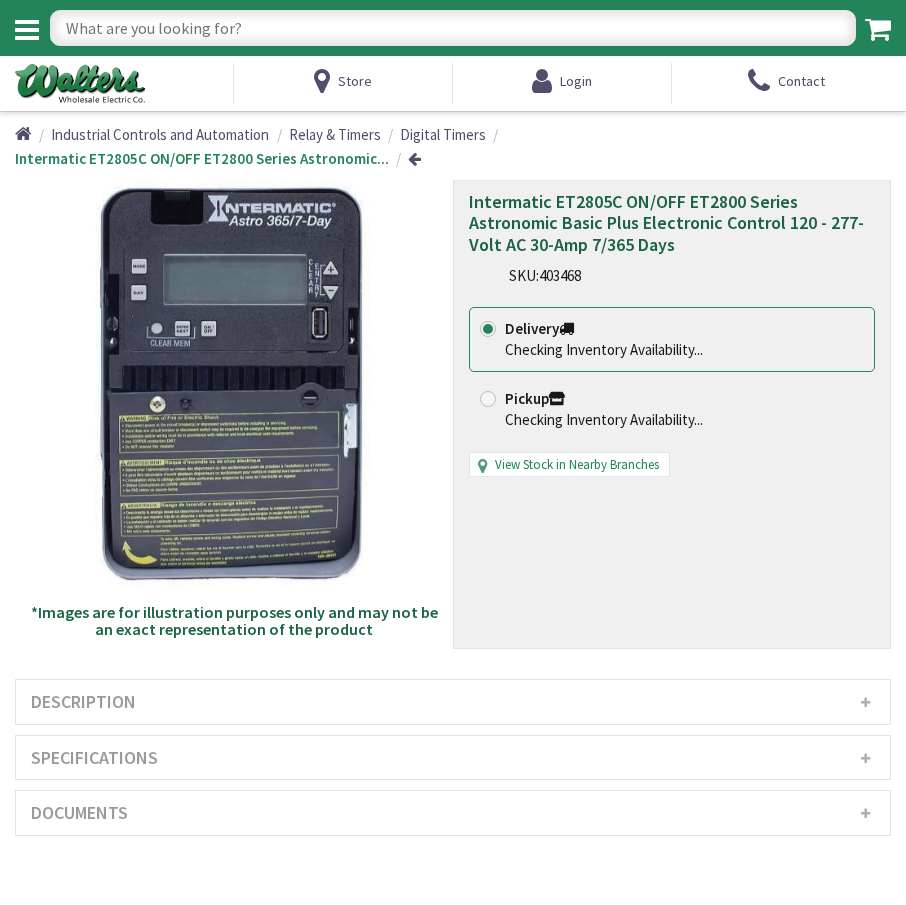 scroll, scrollTop: 0, scrollLeft: 0, axis: both 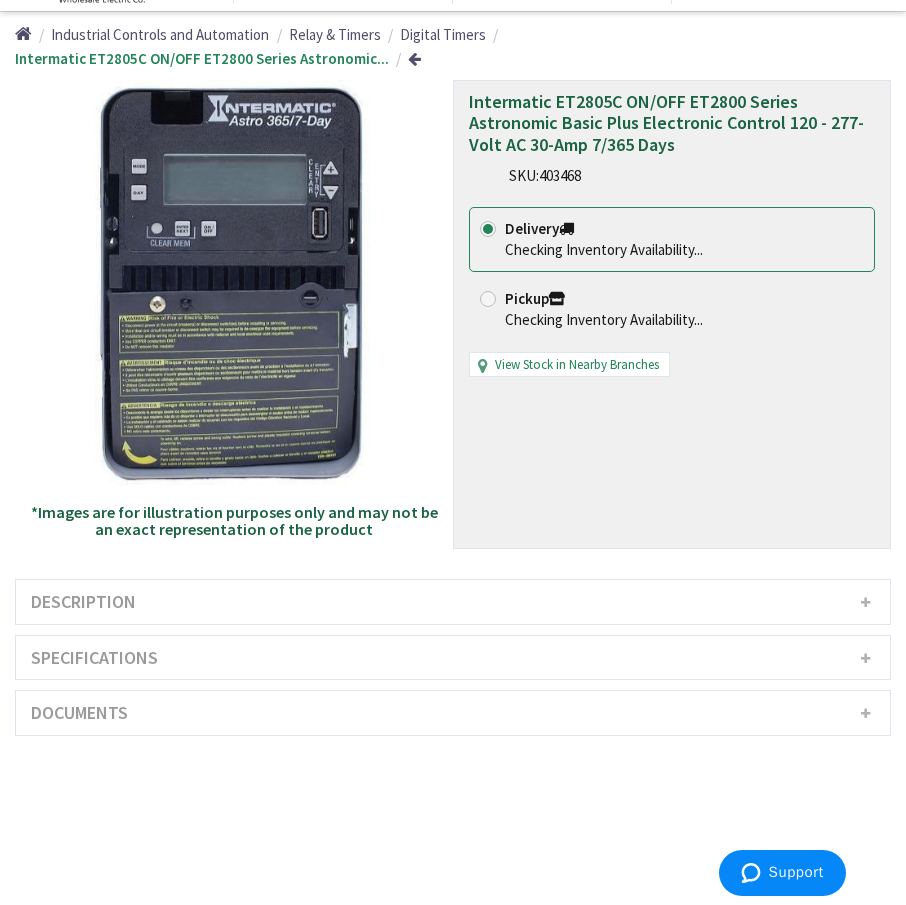 click on "Description" at bounding box center (453, 602) 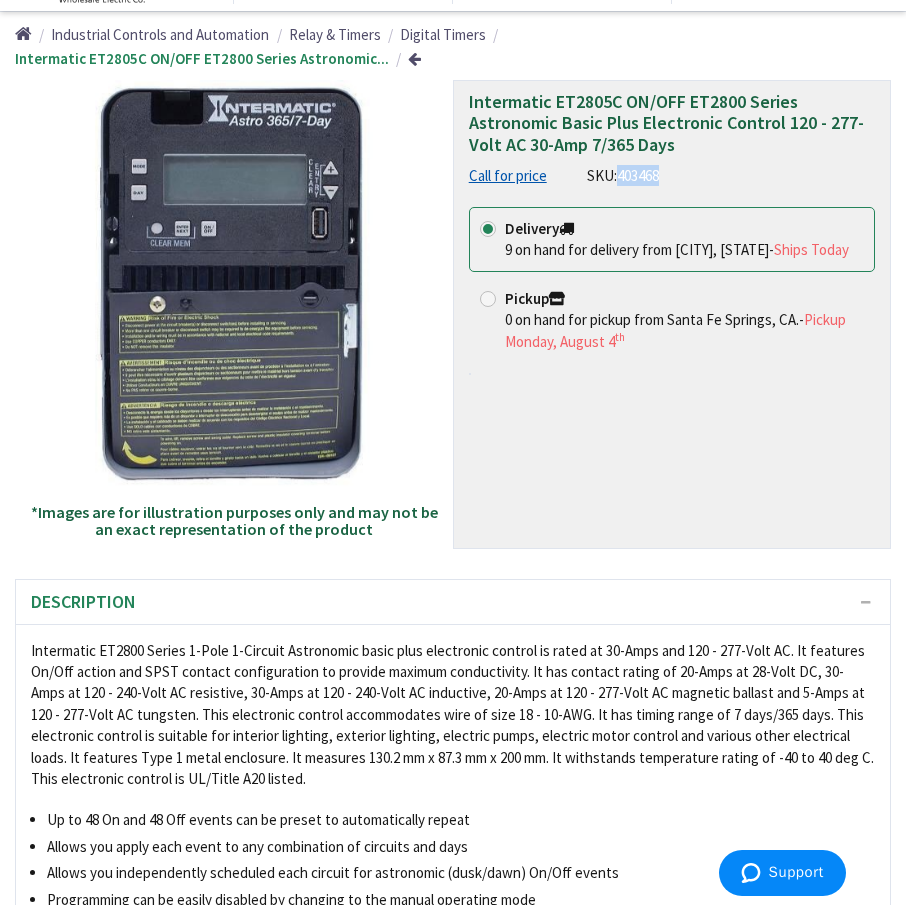 drag, startPoint x: 622, startPoint y: 178, endPoint x: 665, endPoint y: 175, distance: 43.104523 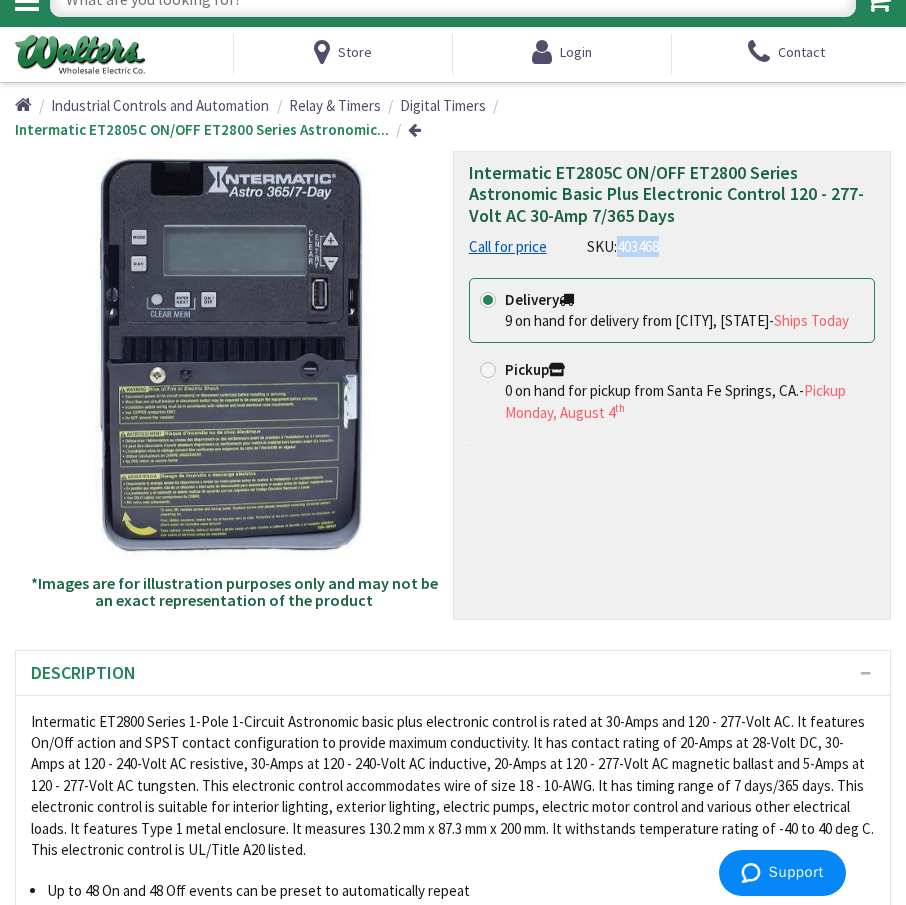 scroll, scrollTop: 0, scrollLeft: 0, axis: both 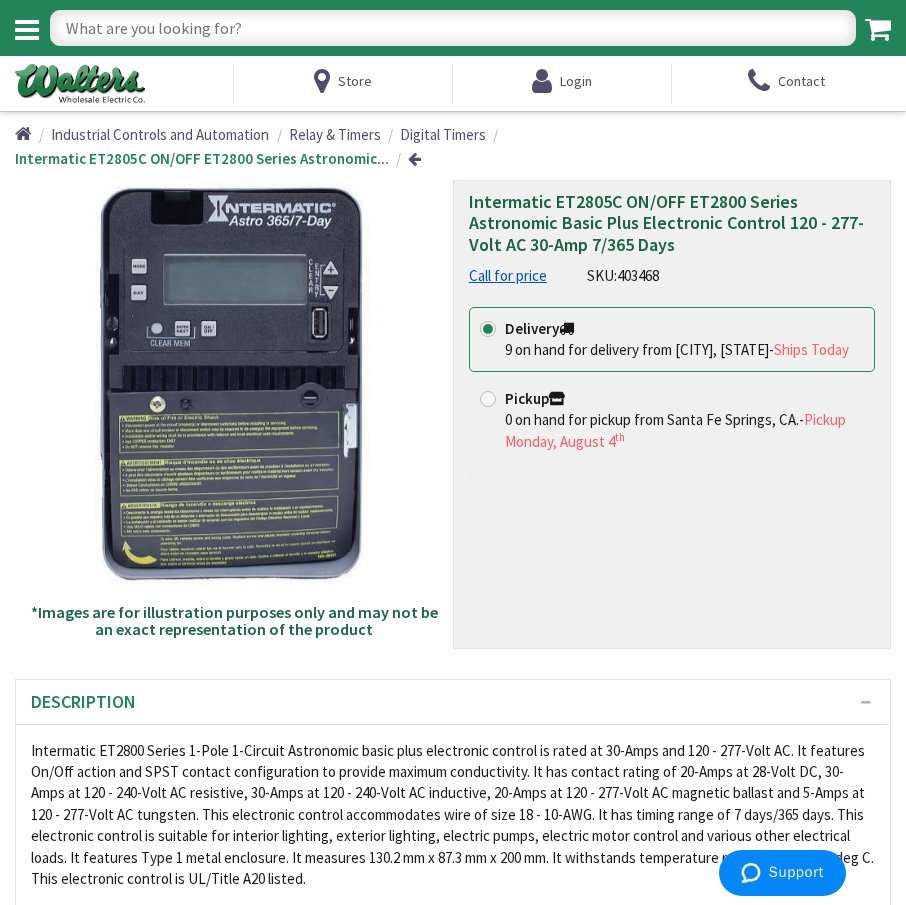 drag, startPoint x: 345, startPoint y: 38, endPoint x: 295, endPoint y: 40, distance: 50.039986 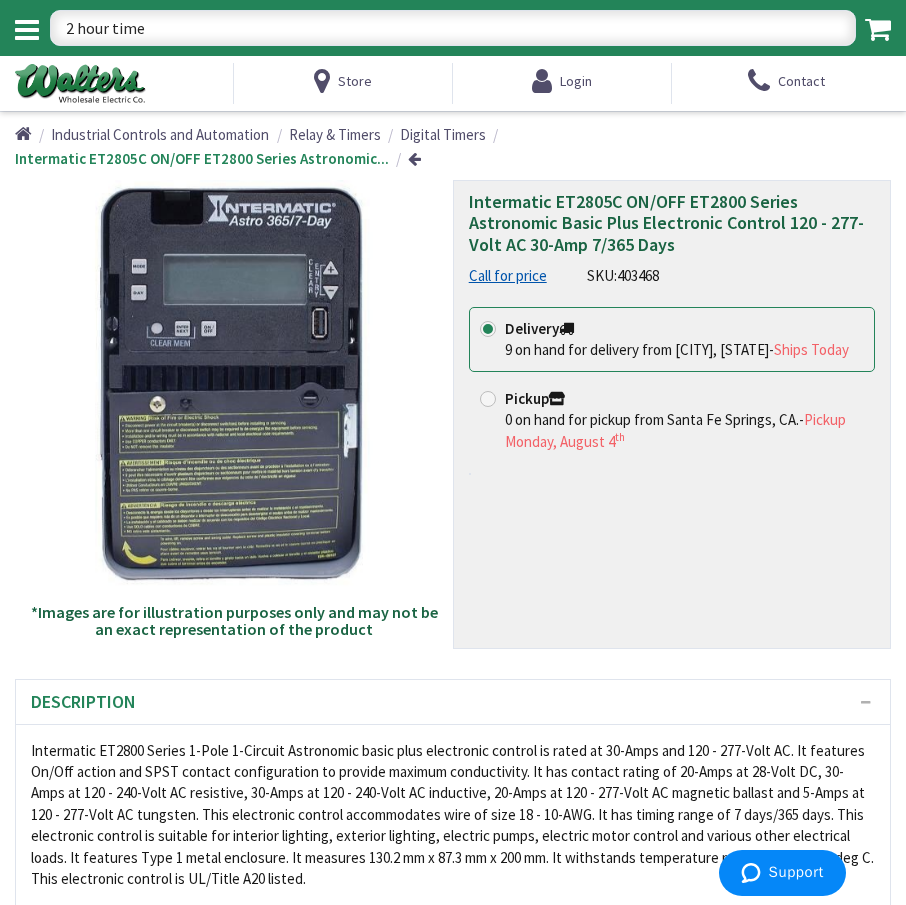 type on "2 hour timer" 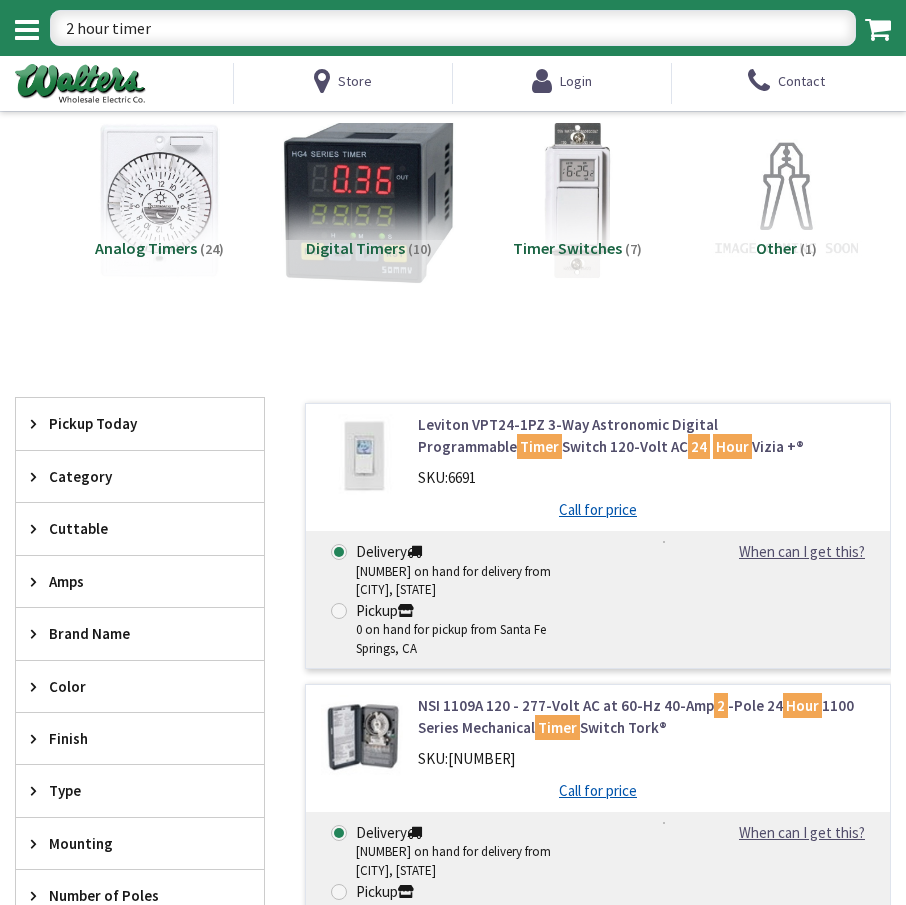 scroll, scrollTop: 0, scrollLeft: 0, axis: both 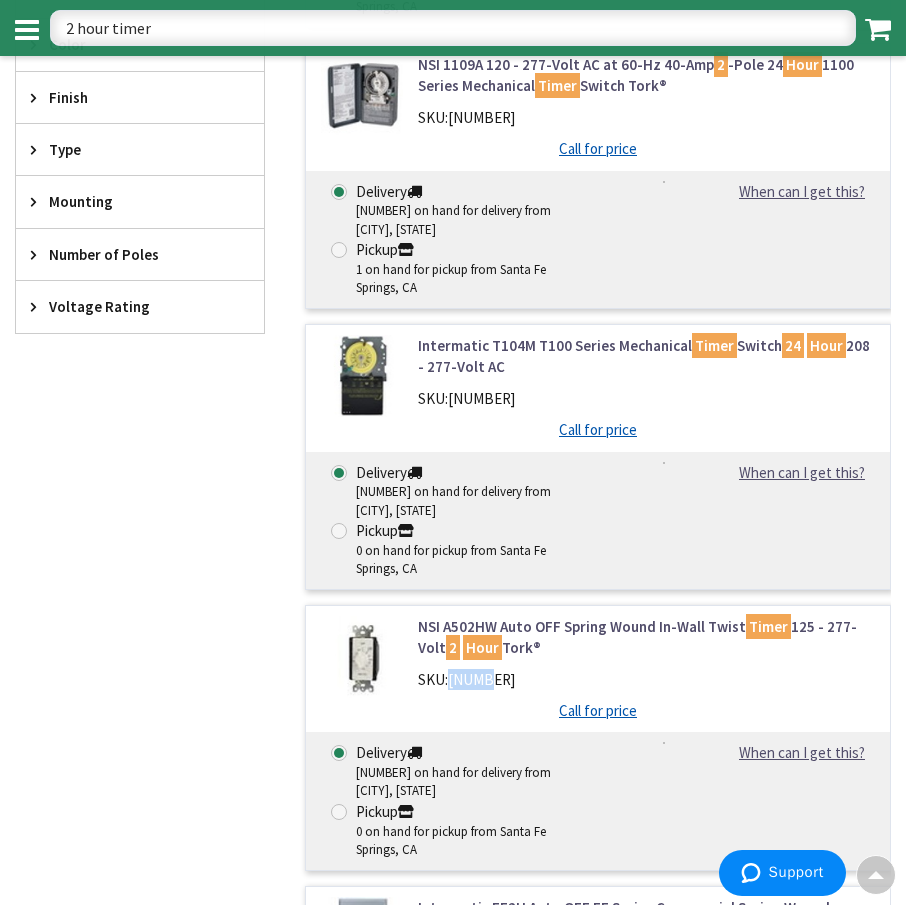 drag, startPoint x: 450, startPoint y: 623, endPoint x: 496, endPoint y: 632, distance: 46.872166 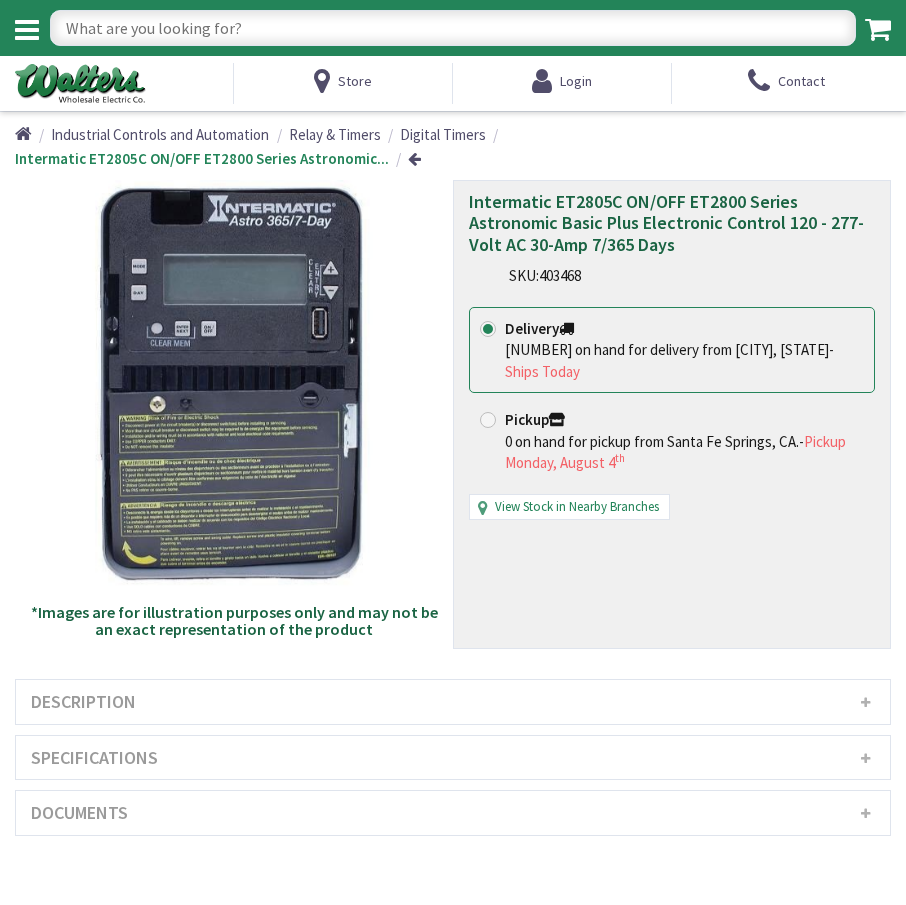 scroll, scrollTop: 0, scrollLeft: 0, axis: both 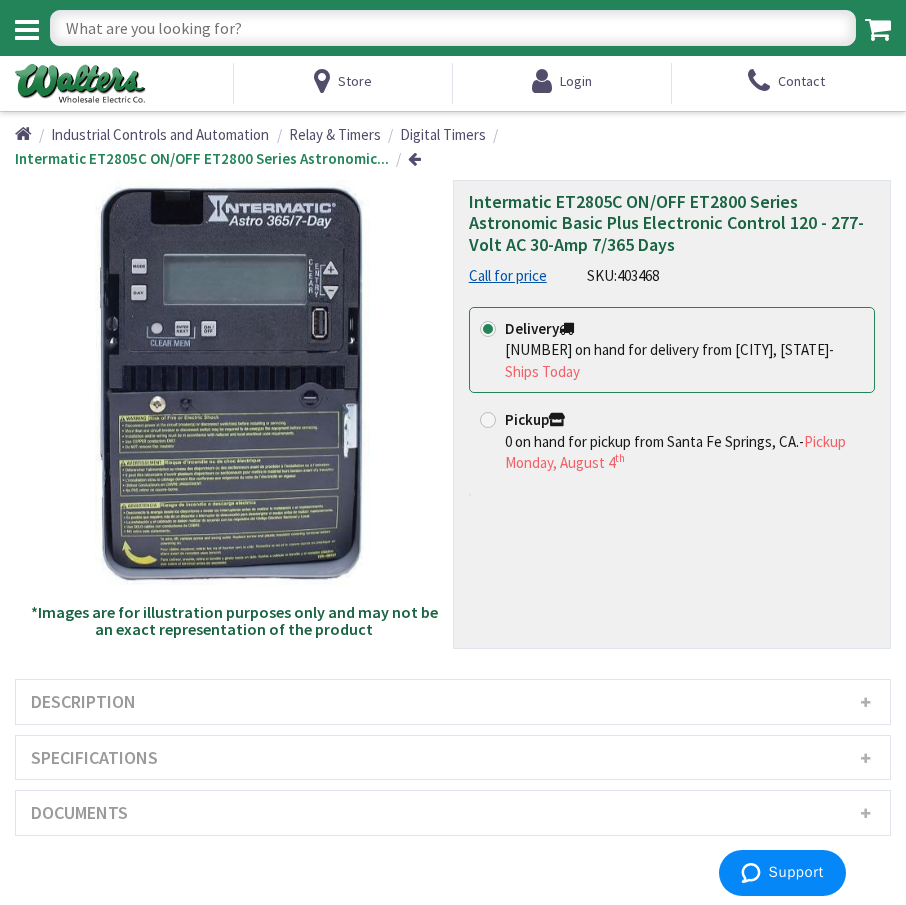 click on "Description" at bounding box center (453, 702) 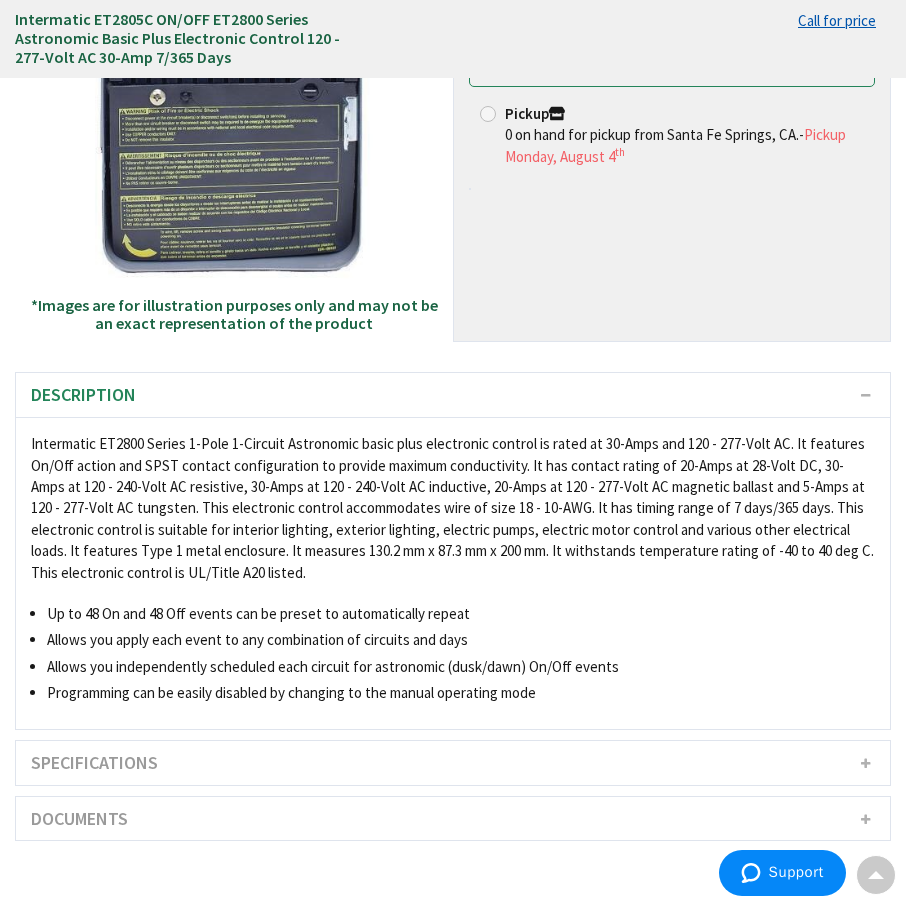 scroll, scrollTop: 300, scrollLeft: 0, axis: vertical 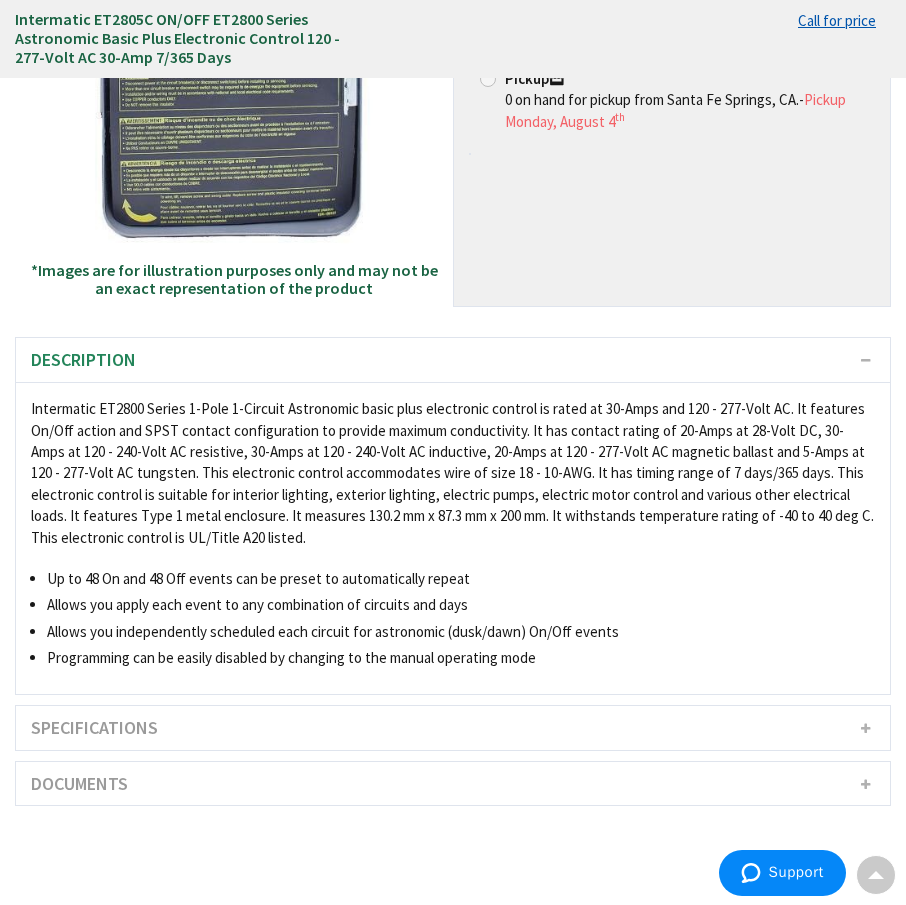 click on "Specifications" at bounding box center [453, 728] 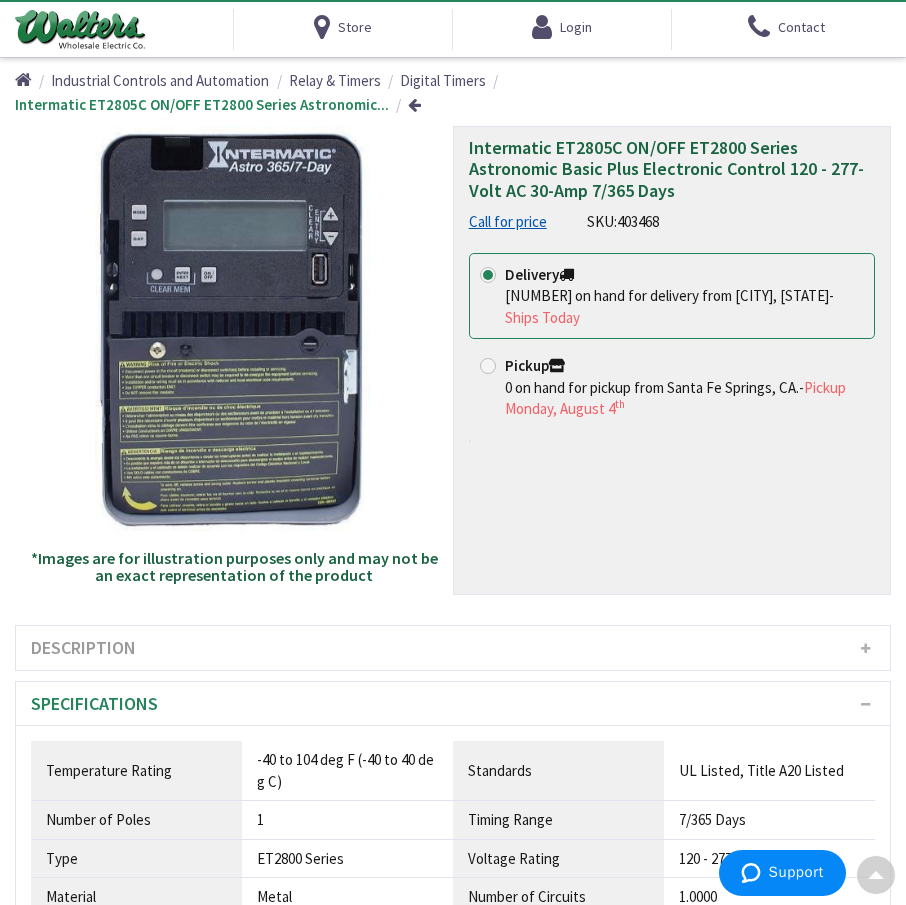 scroll, scrollTop: 0, scrollLeft: 0, axis: both 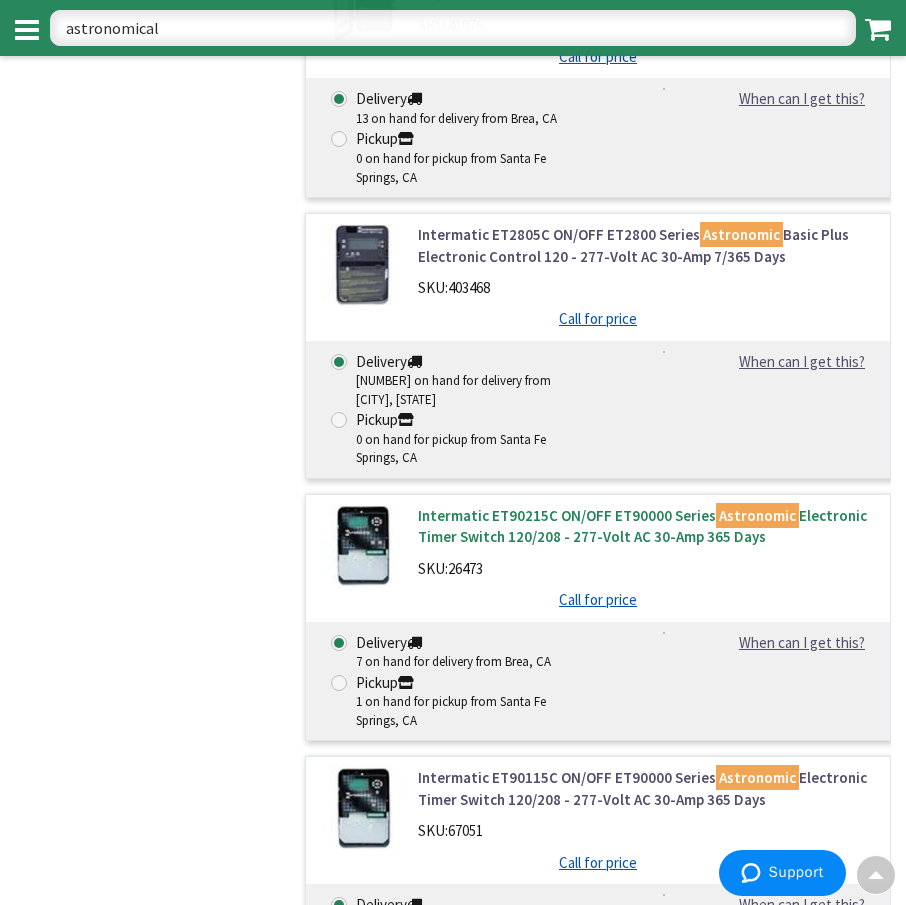 click on "Intermatic ET90215C ON/OFF ET90000 Series  Astronomic  Electronic Timer Switch 120/208 - 277-Volt AC 30-Amp 365 Days" at bounding box center [646, 526] 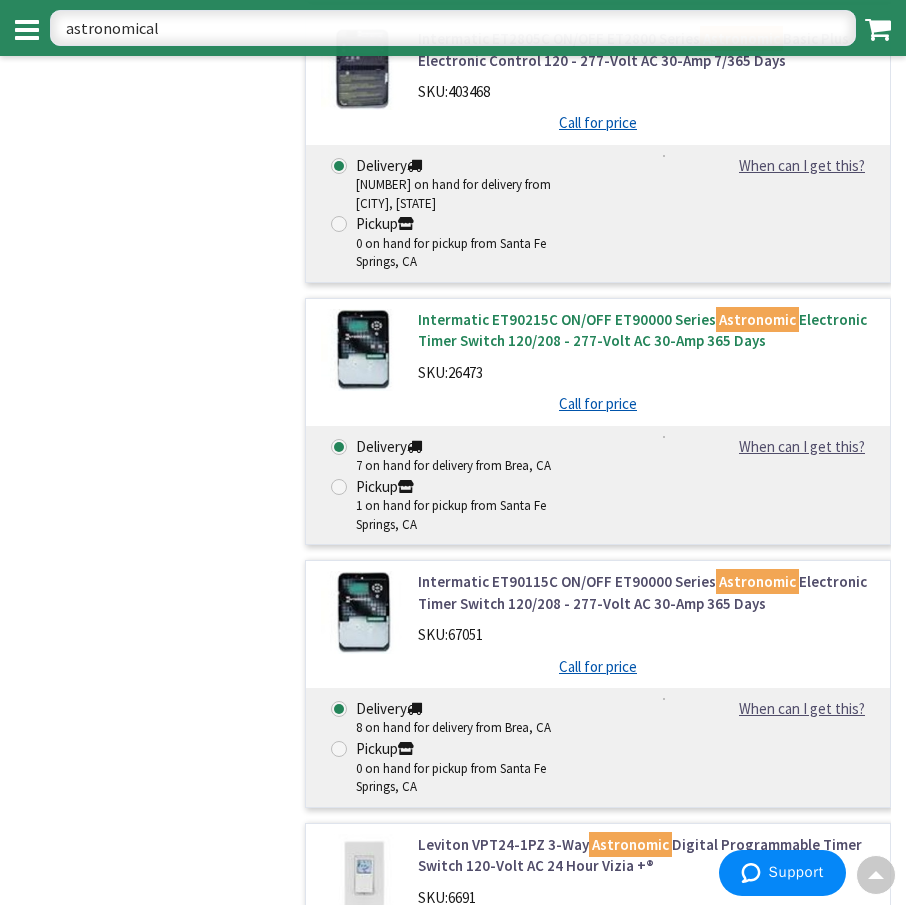 scroll, scrollTop: 1136, scrollLeft: 0, axis: vertical 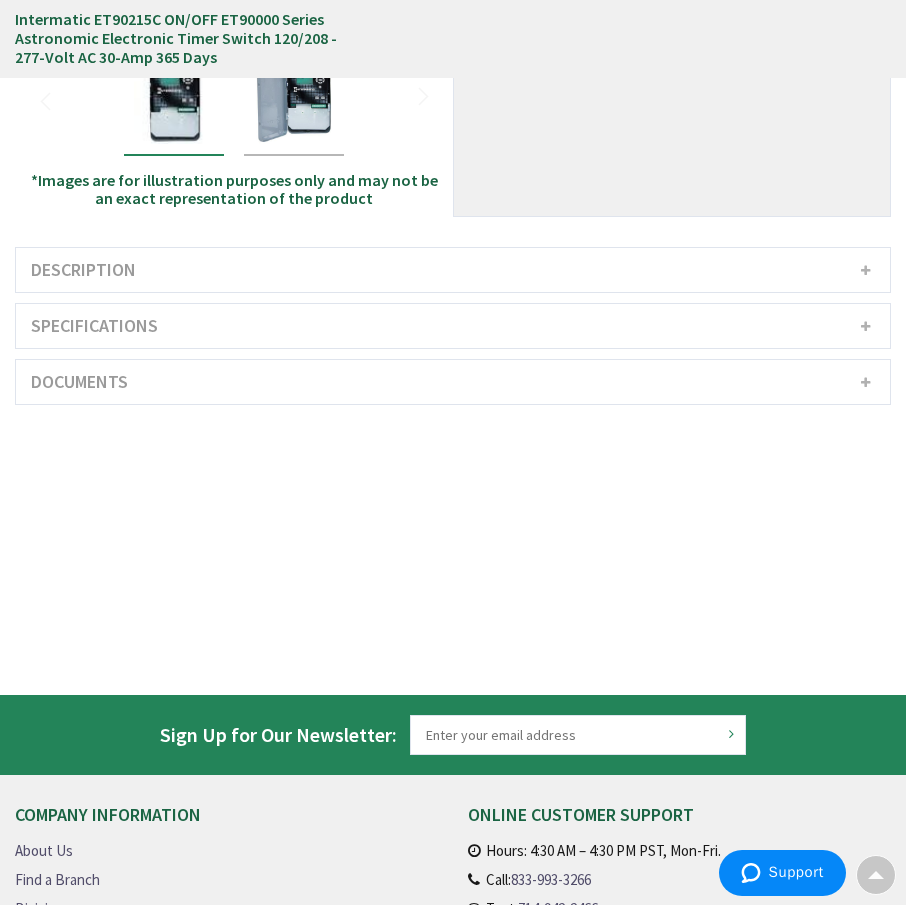 click on "Specifications" at bounding box center (453, 326) 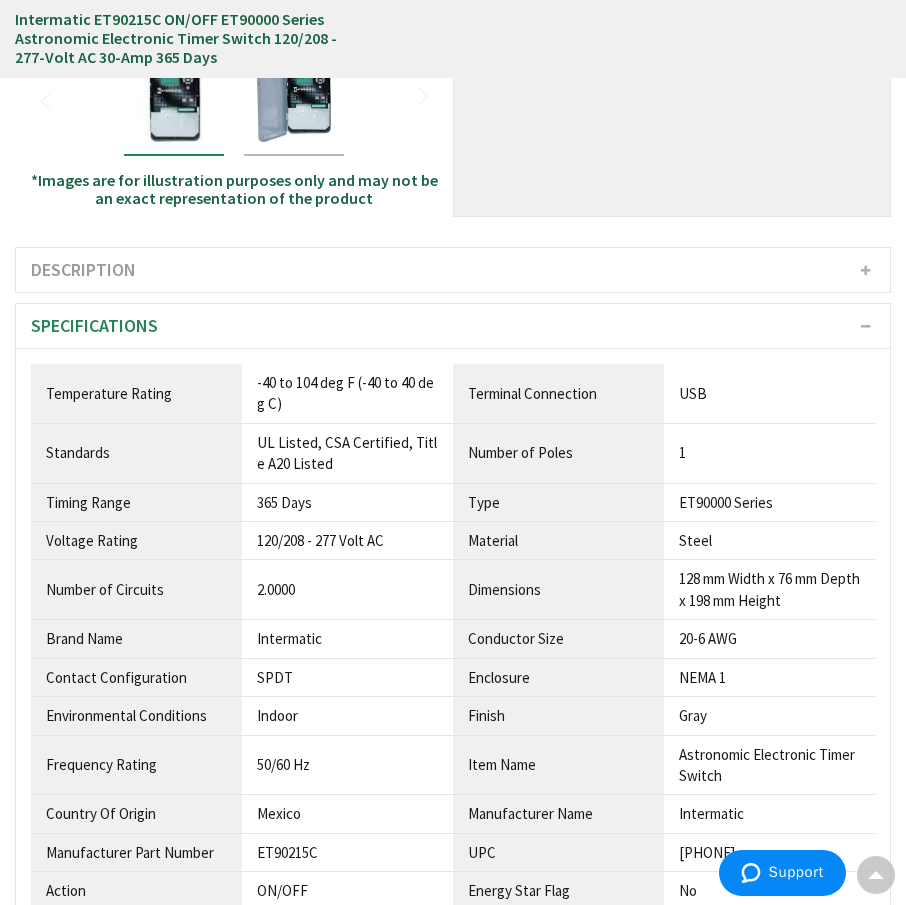 click on "Description" at bounding box center [453, 270] 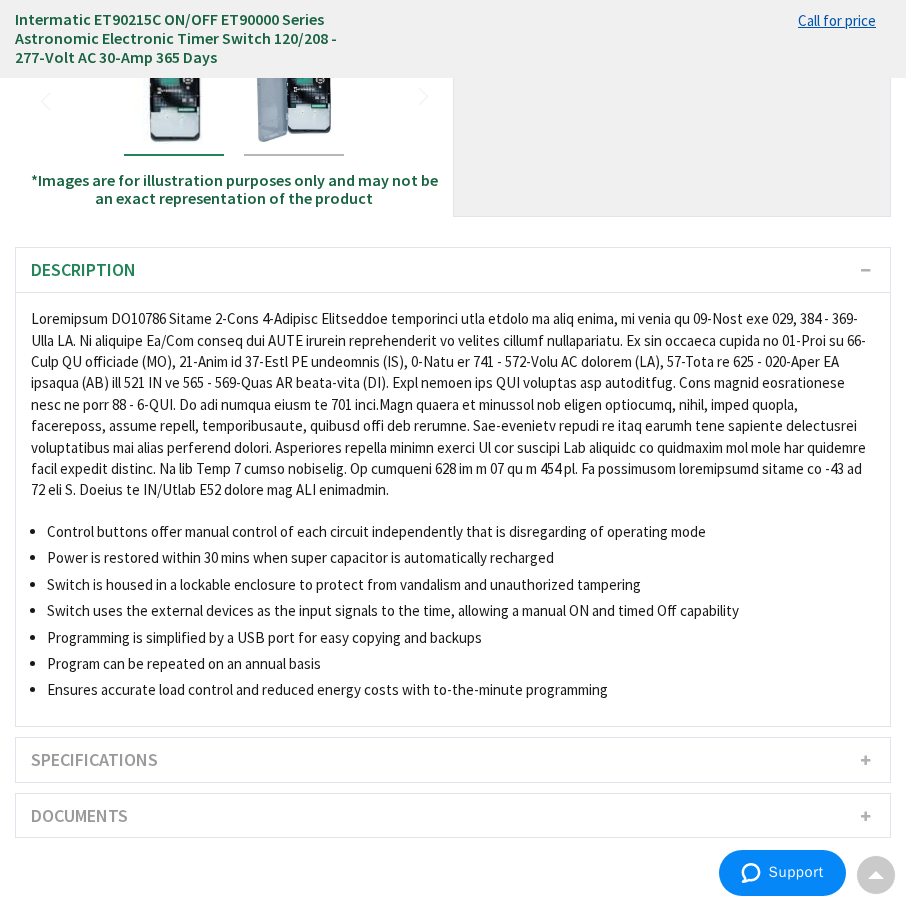 scroll, scrollTop: 200, scrollLeft: 0, axis: vertical 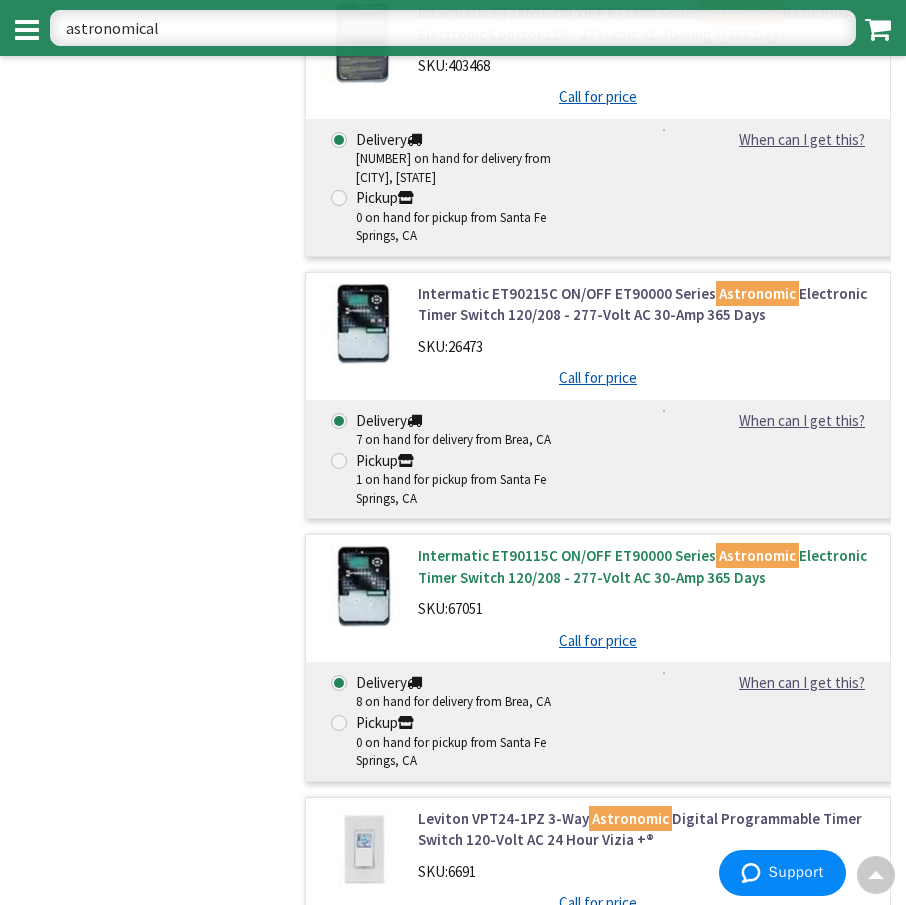 click on "Intermatic ET90115C ON/OFF ET90000 Series  Astronomic  Electronic Timer Switch 120/208 - 277-Volt AC 30-Amp 365 Days" at bounding box center [646, 566] 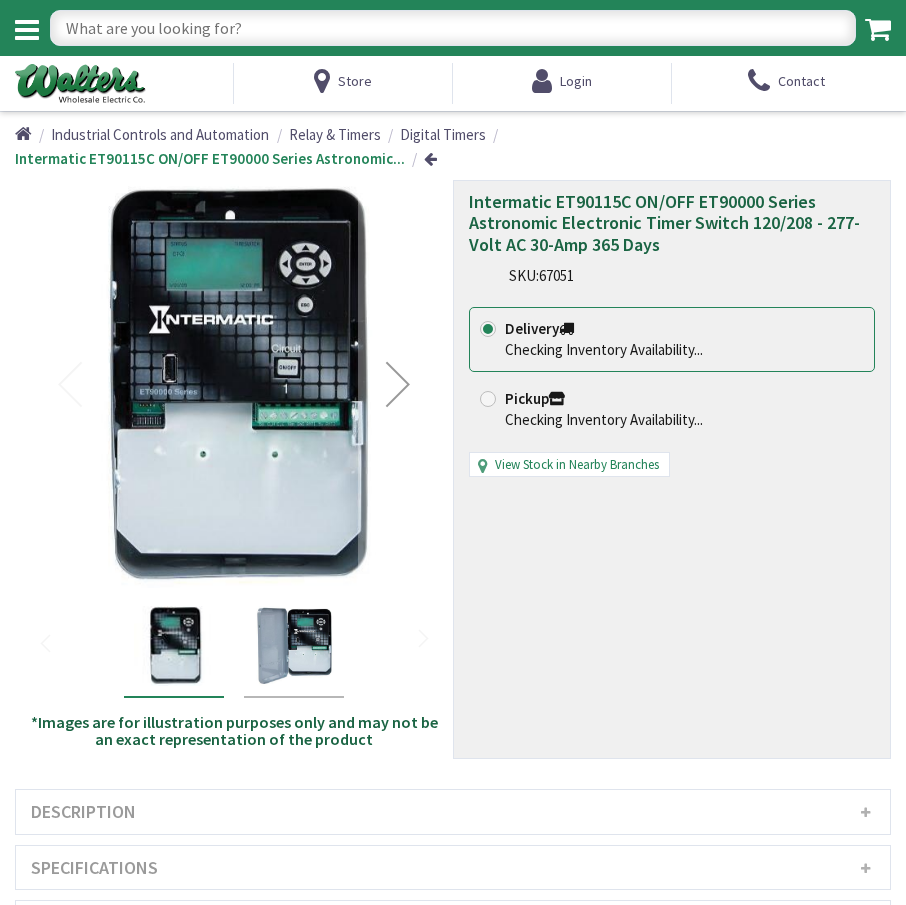 scroll, scrollTop: 0, scrollLeft: 0, axis: both 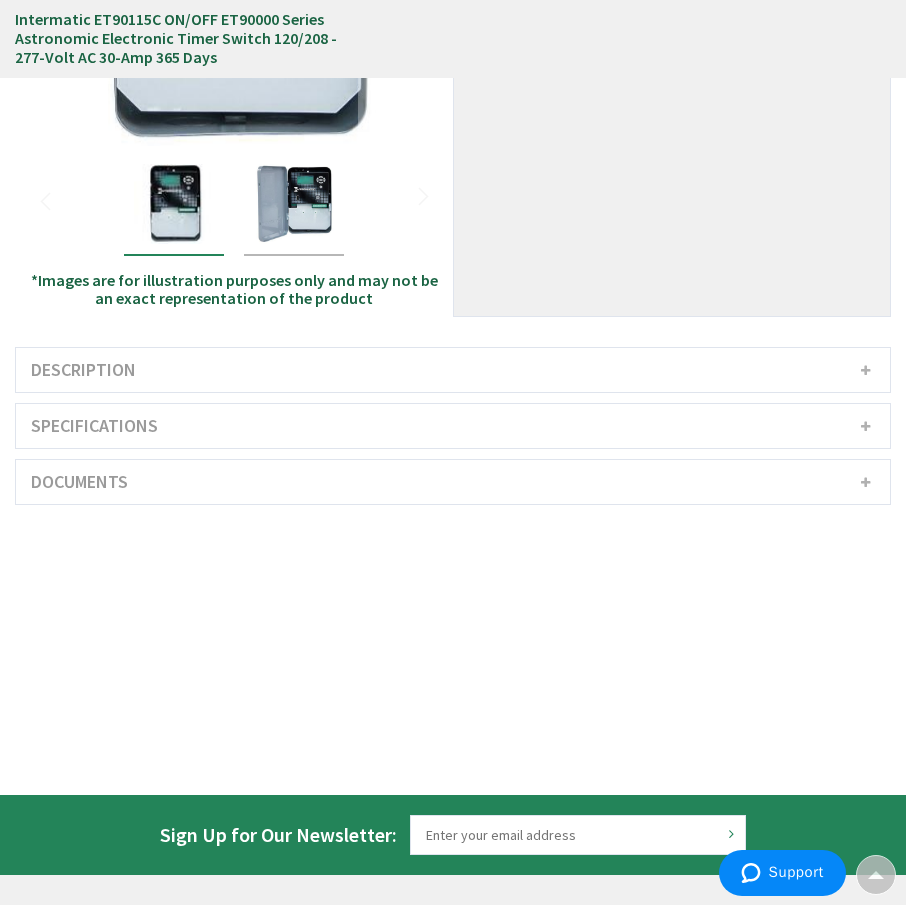 click on "Description" at bounding box center (453, 370) 